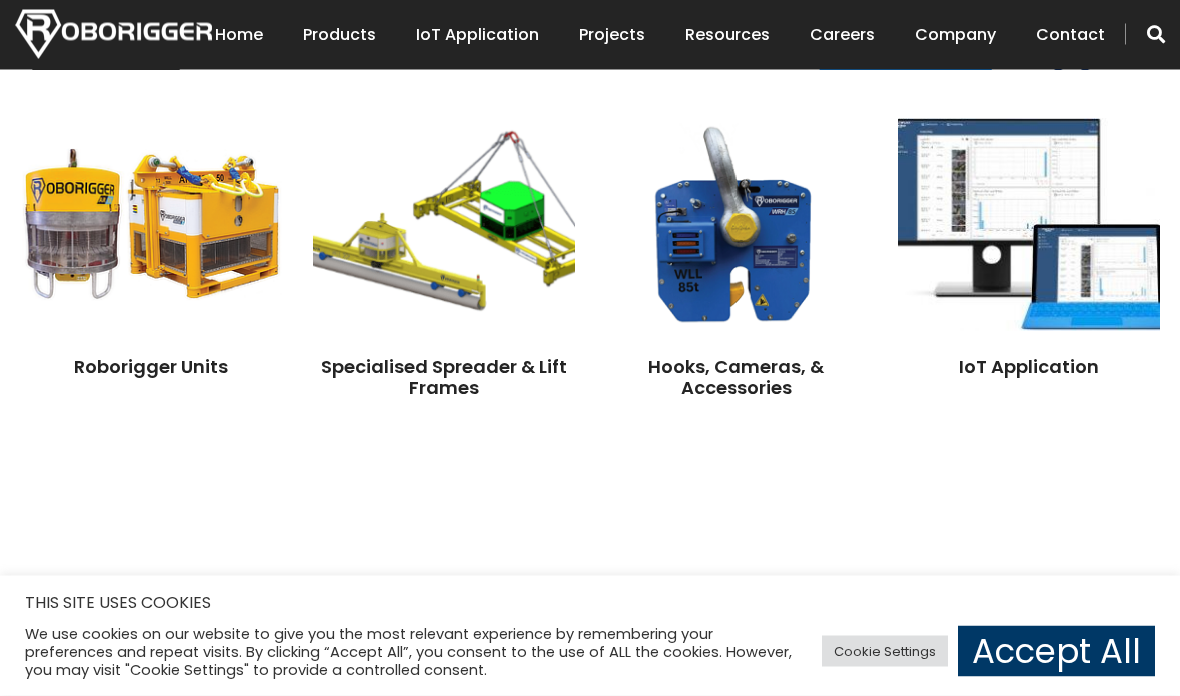 scroll, scrollTop: 1571, scrollLeft: 0, axis: vertical 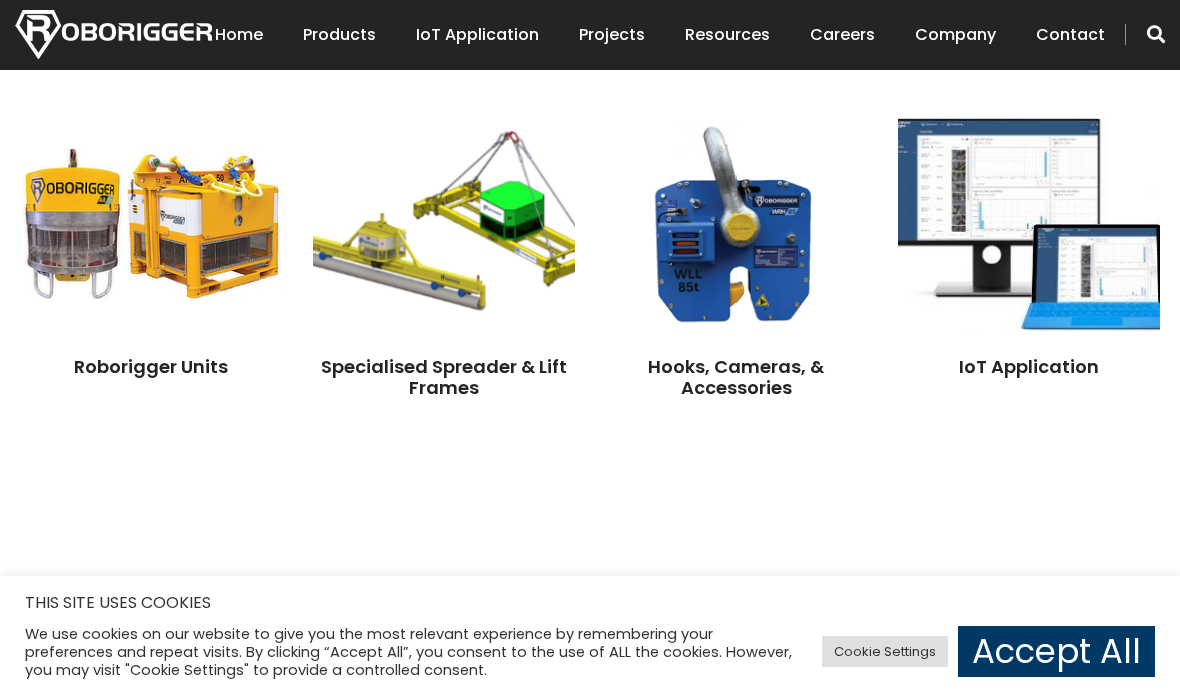 click at bounding box center (151, 224) 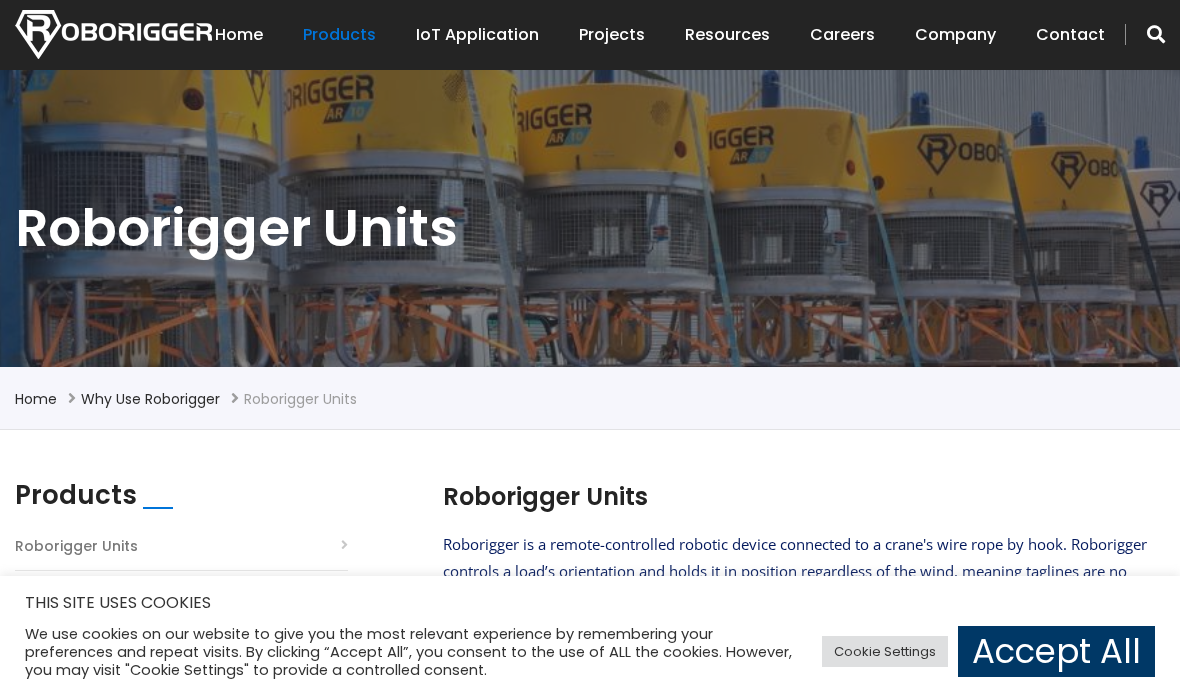 scroll, scrollTop: 0, scrollLeft: 0, axis: both 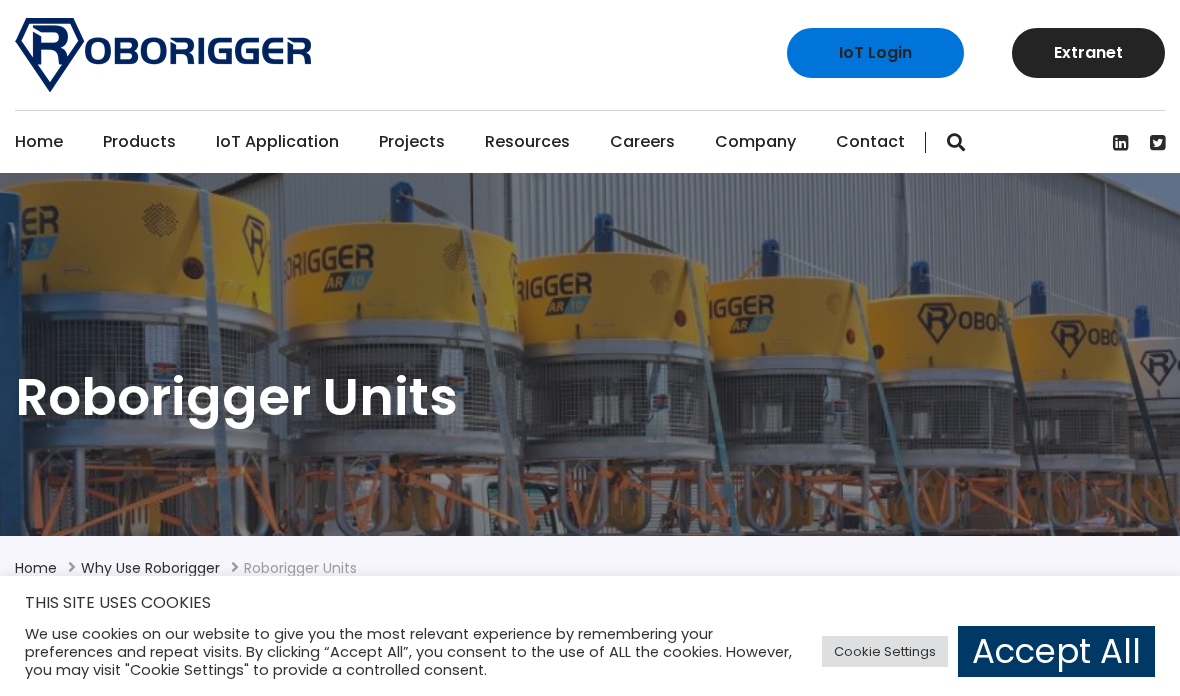 click on "IoT Application" at bounding box center [277, 142] 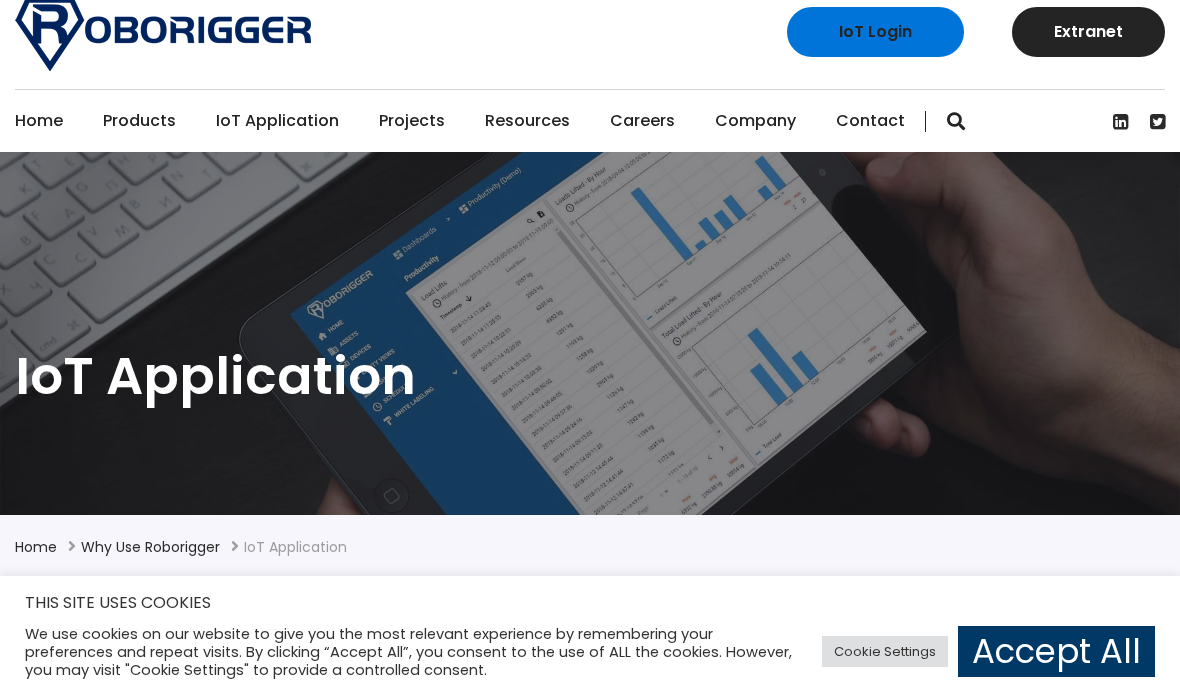 scroll, scrollTop: 0, scrollLeft: 0, axis: both 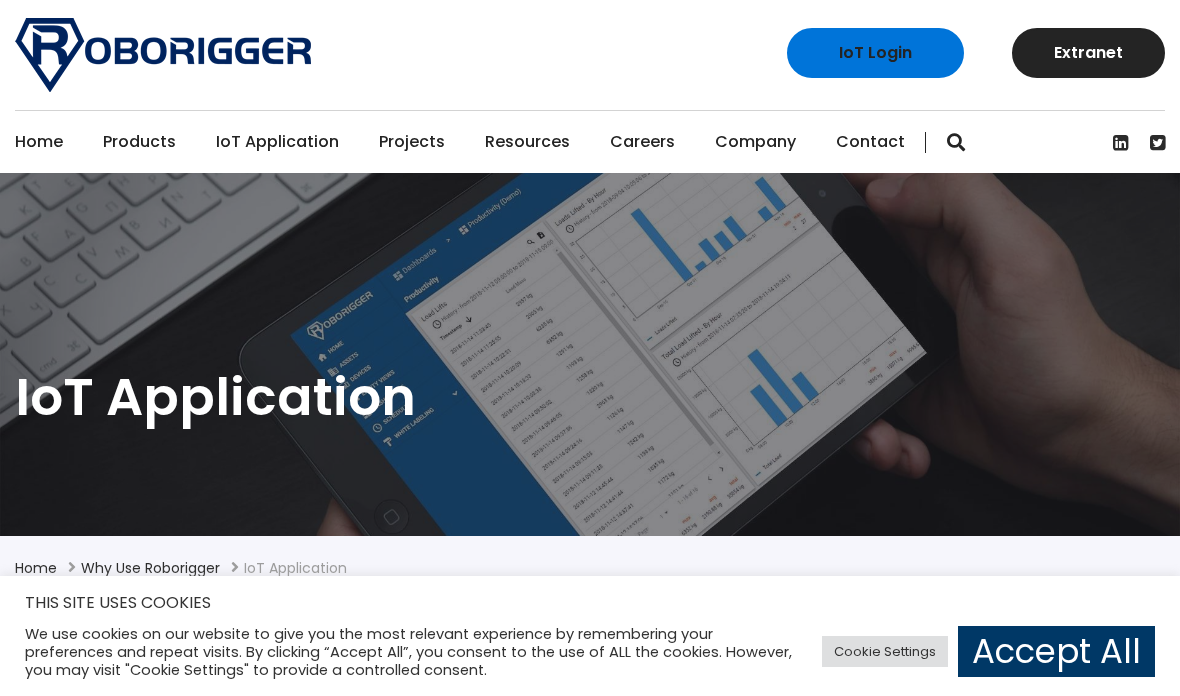 click on "IoT Application" at bounding box center [277, 142] 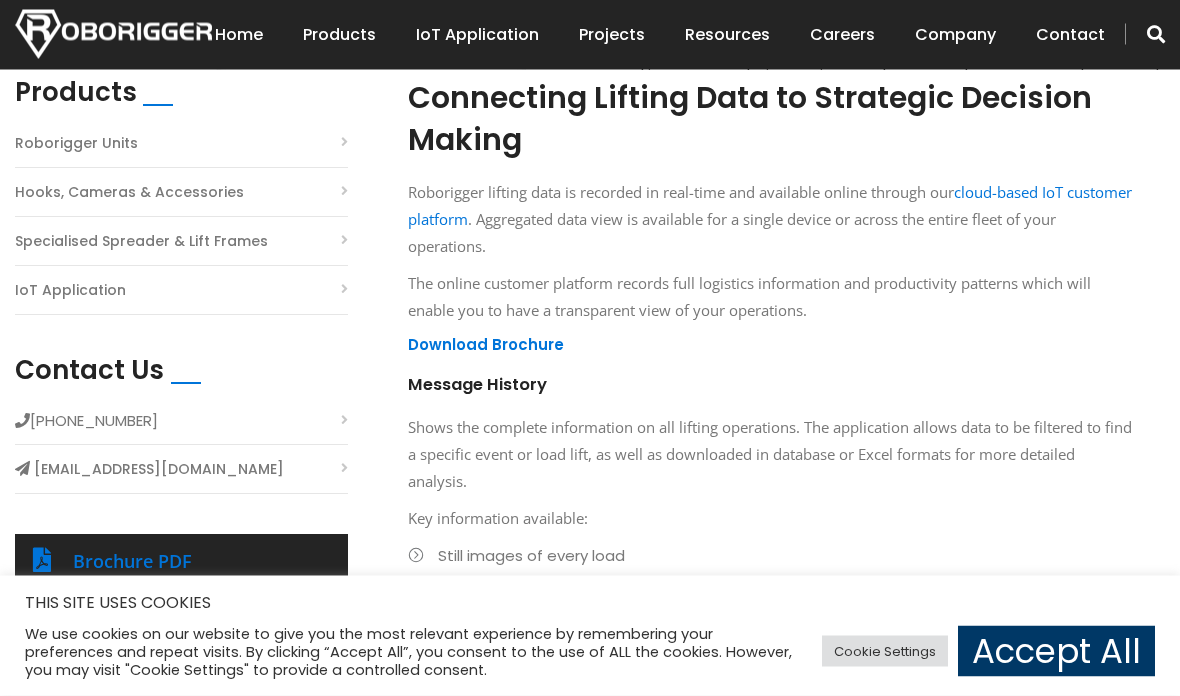 scroll, scrollTop: 572, scrollLeft: 0, axis: vertical 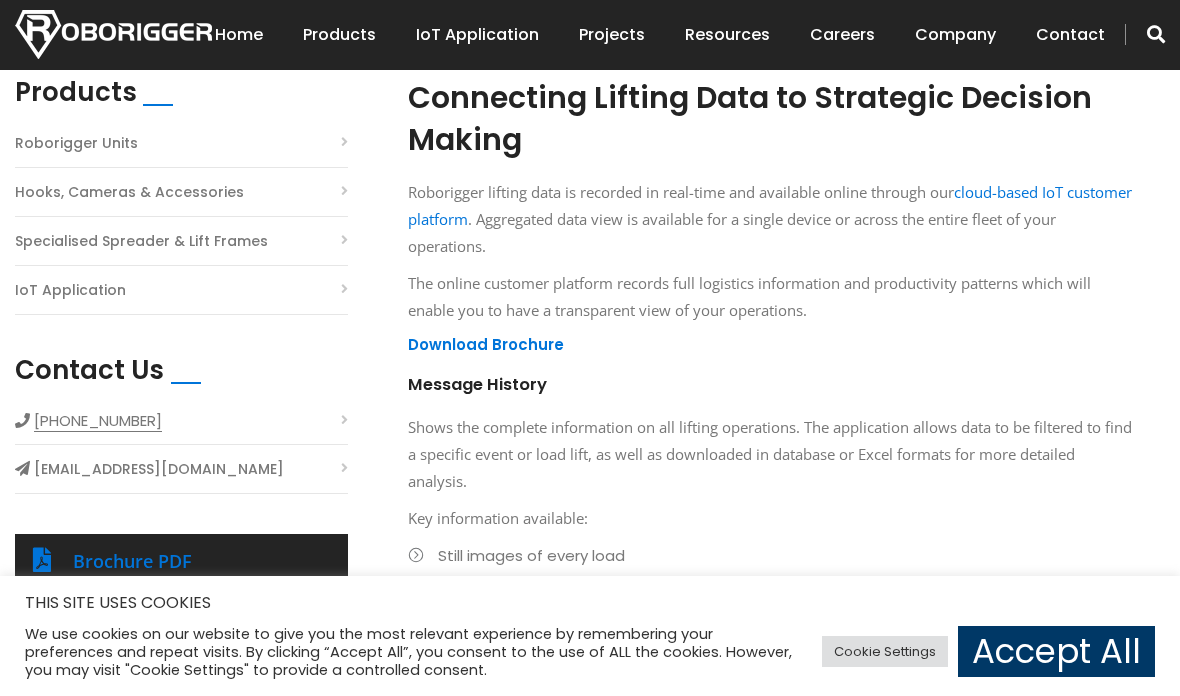 click on "IoT Application" at bounding box center [477, 35] 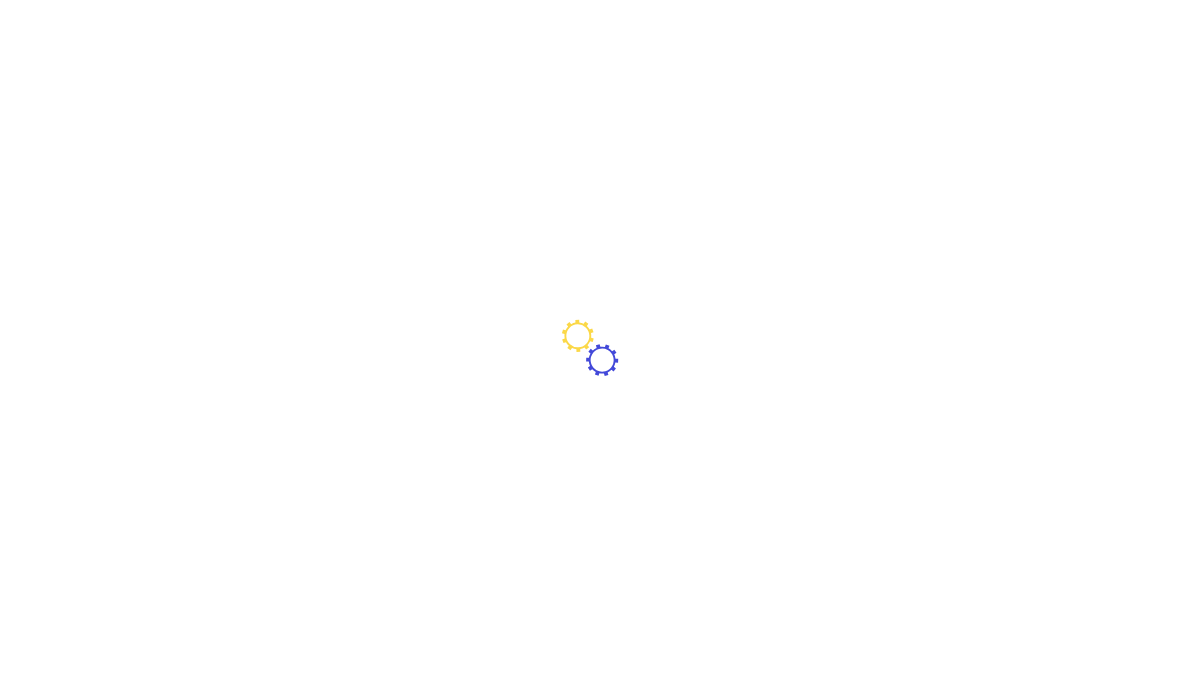 scroll, scrollTop: 0, scrollLeft: 0, axis: both 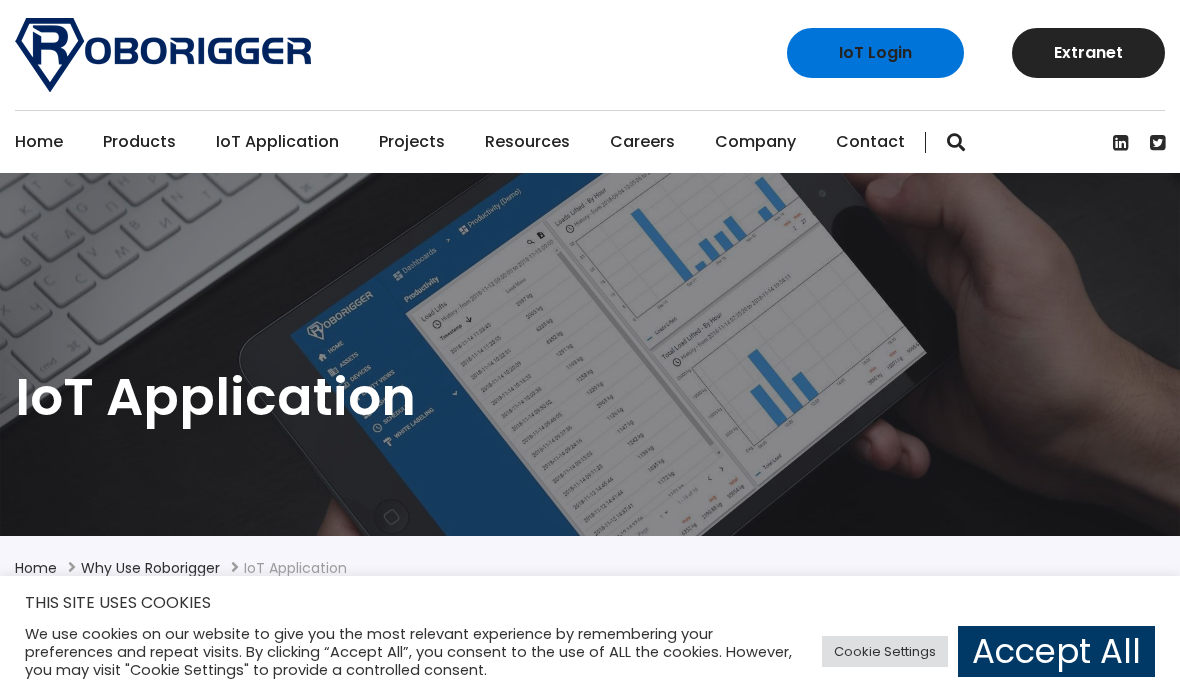 click on "Projects" at bounding box center [412, 142] 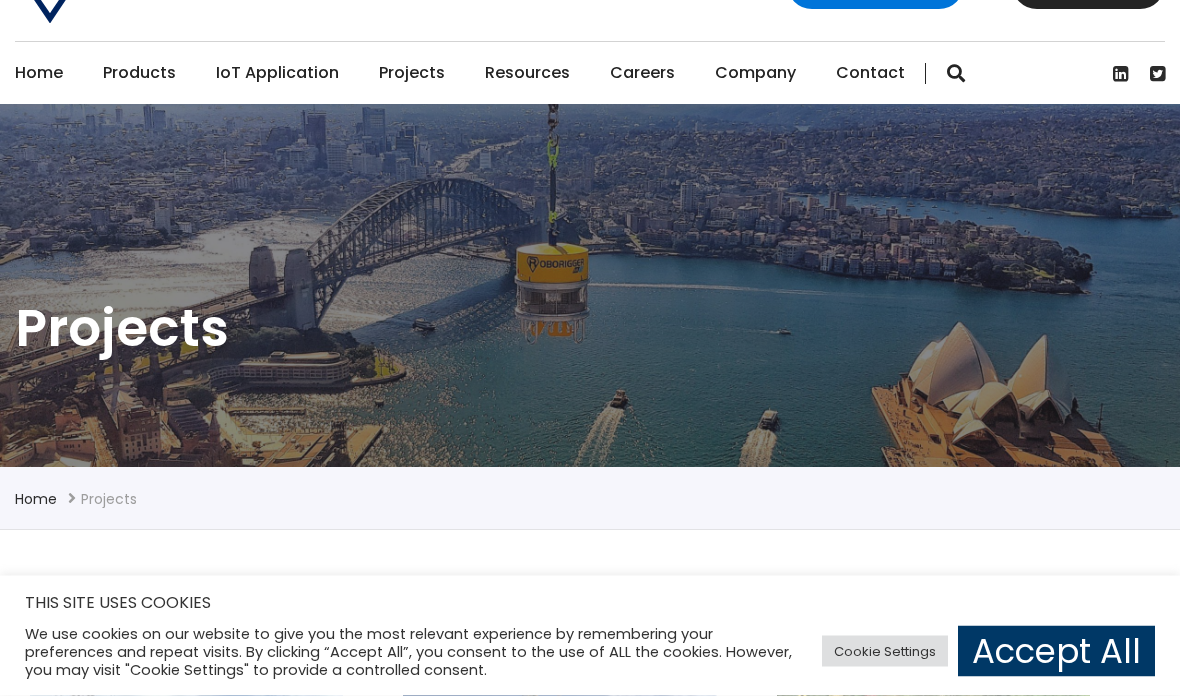 scroll, scrollTop: 70, scrollLeft: 0, axis: vertical 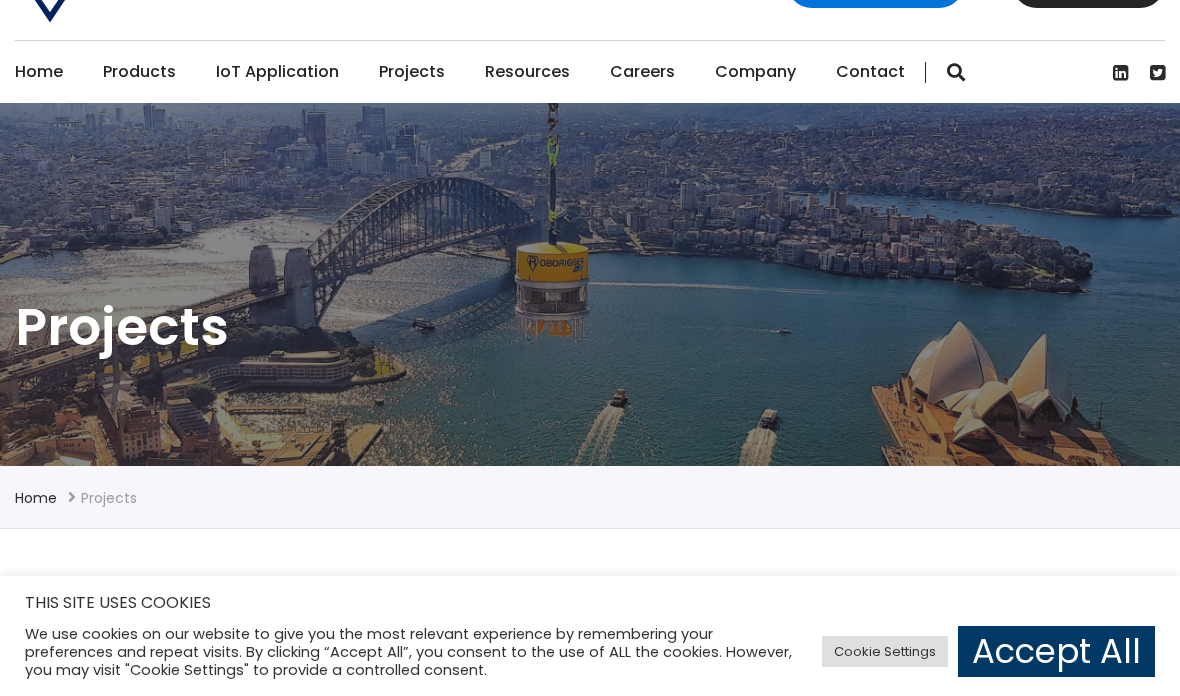 click on "Careers" at bounding box center [642, 72] 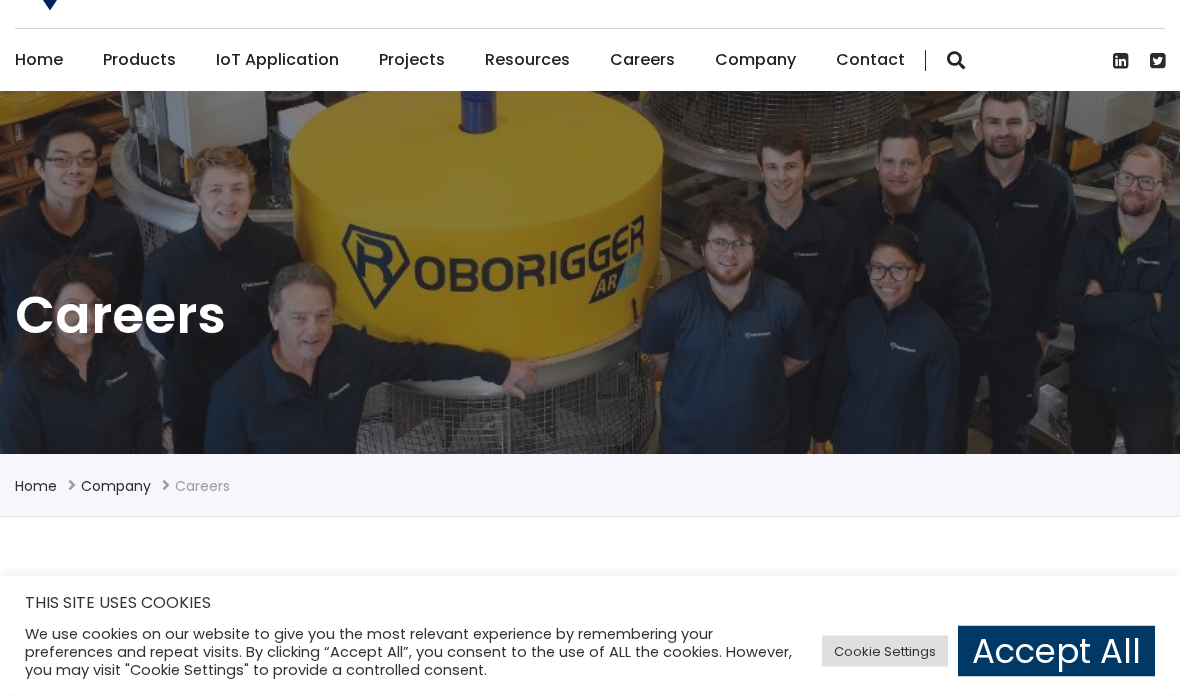scroll, scrollTop: 104, scrollLeft: 0, axis: vertical 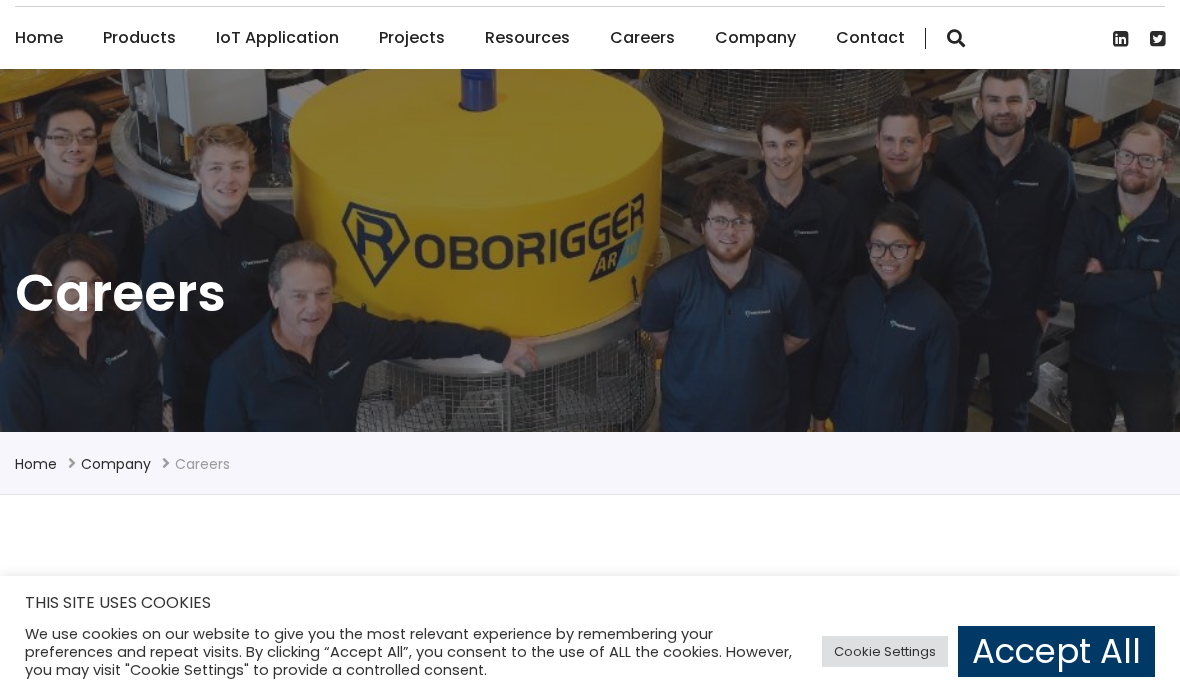 click on "Contact" at bounding box center (870, 38) 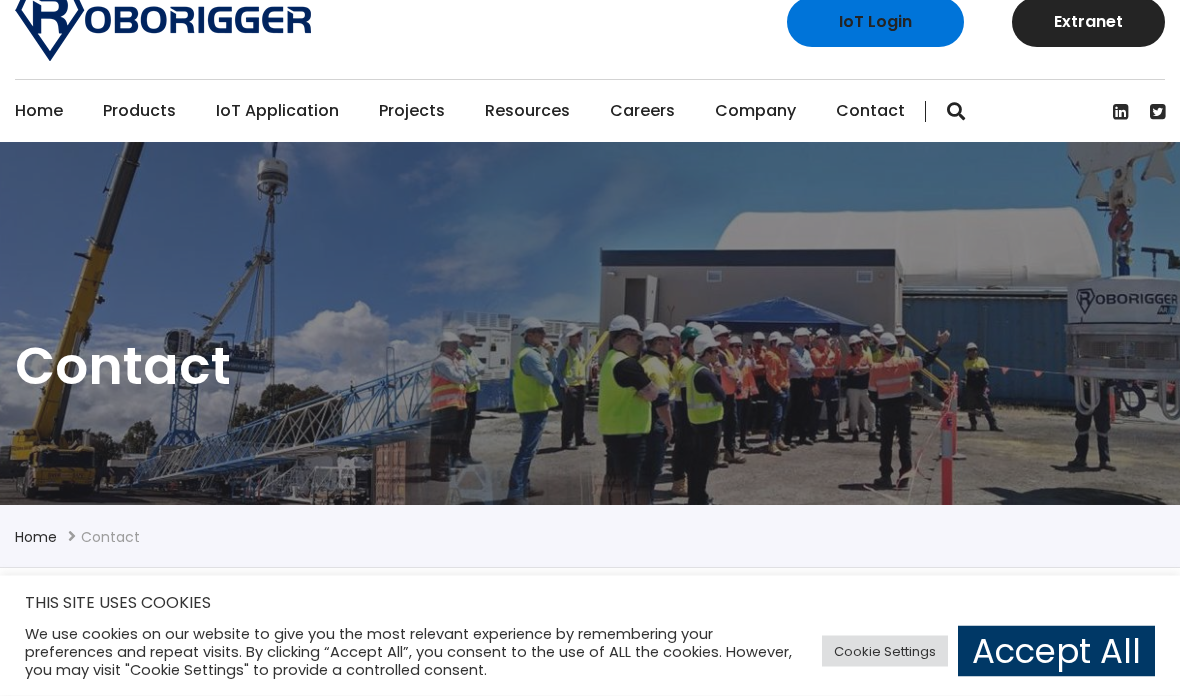 scroll, scrollTop: 0, scrollLeft: 0, axis: both 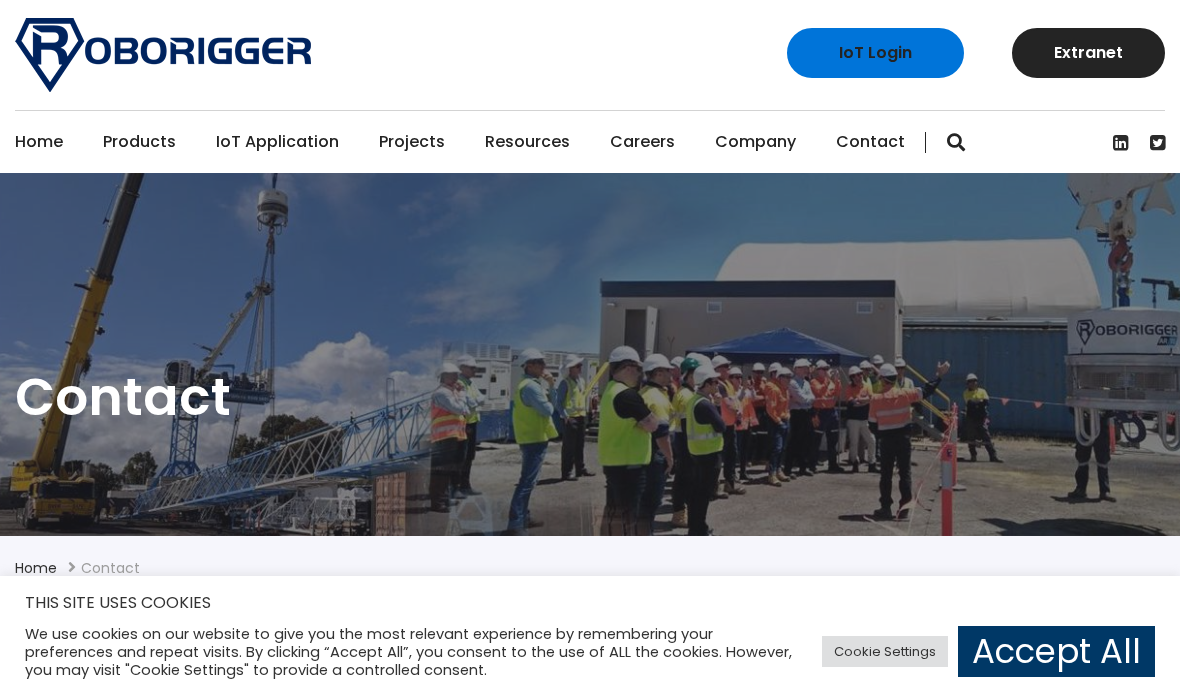 click on "Careers" at bounding box center (642, 142) 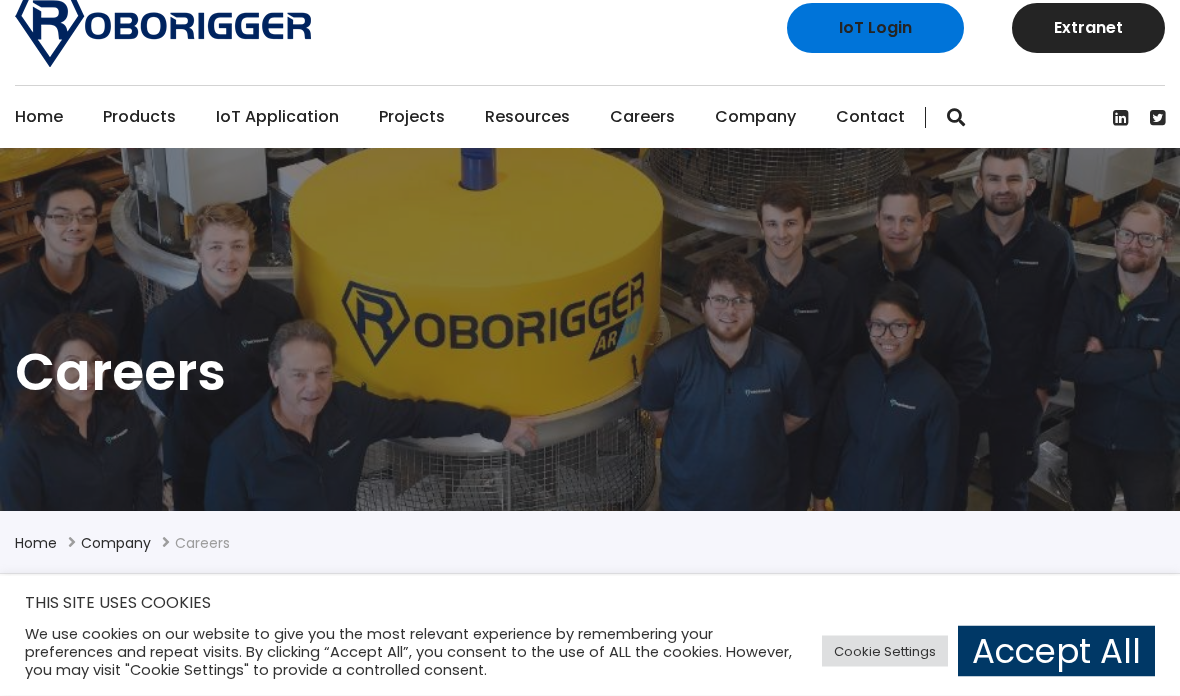 scroll, scrollTop: 0, scrollLeft: 0, axis: both 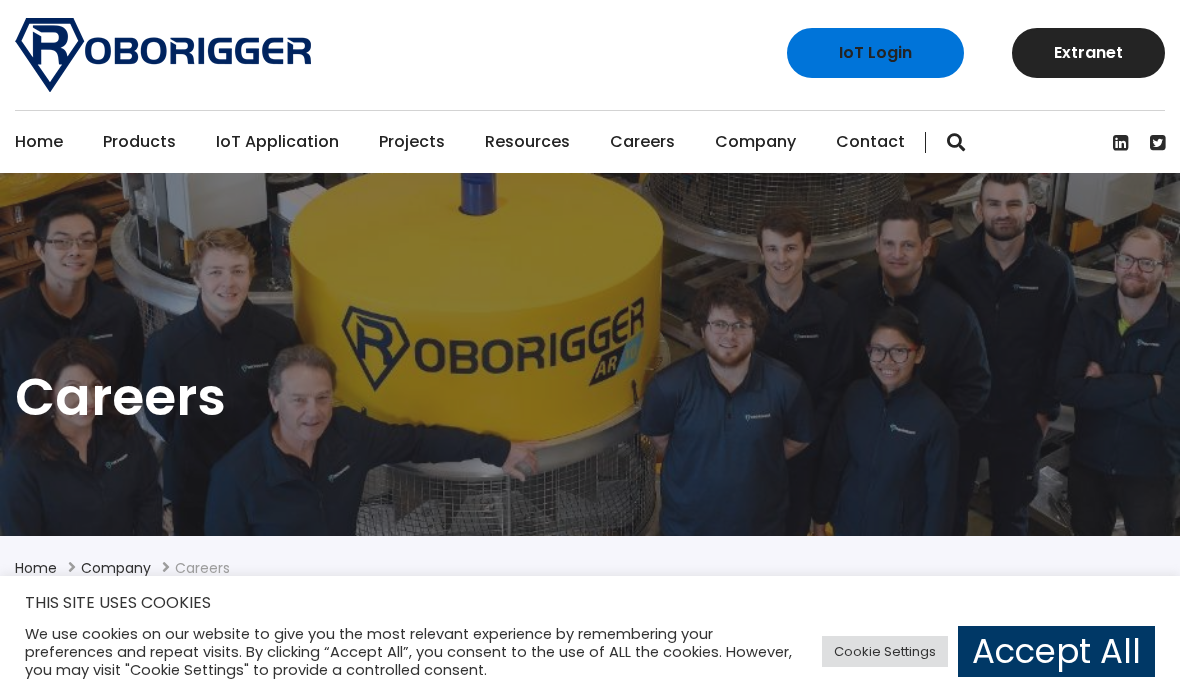 click on "Projects" at bounding box center (412, 142) 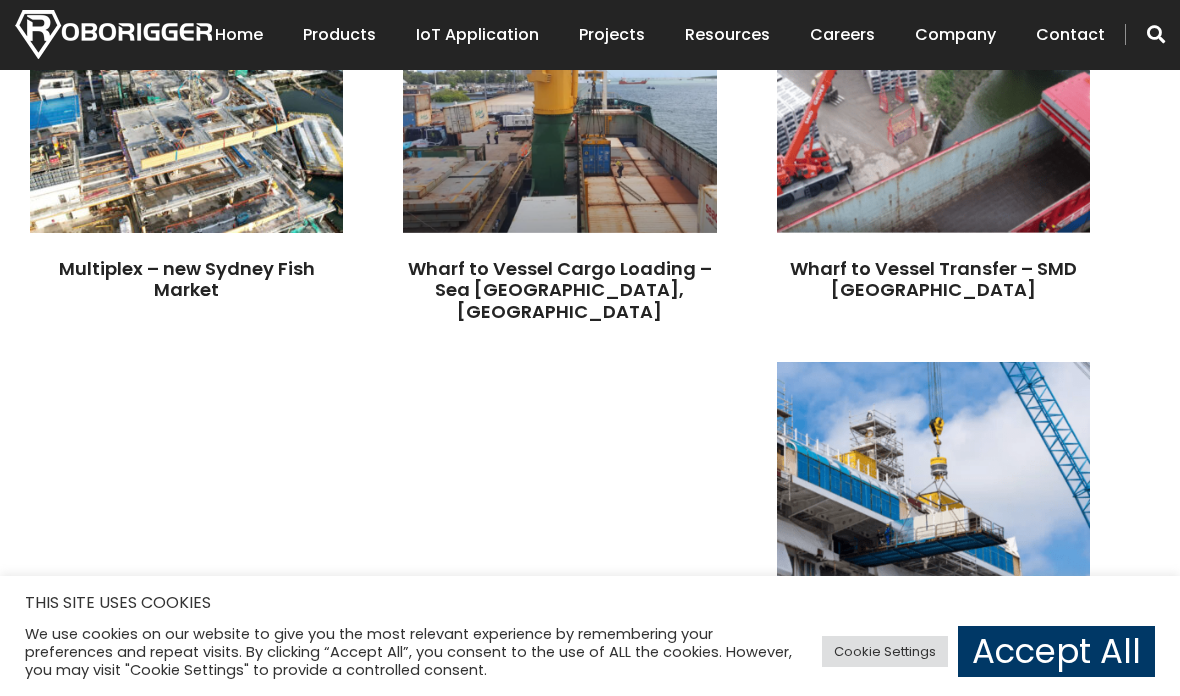 scroll, scrollTop: 1099, scrollLeft: 0, axis: vertical 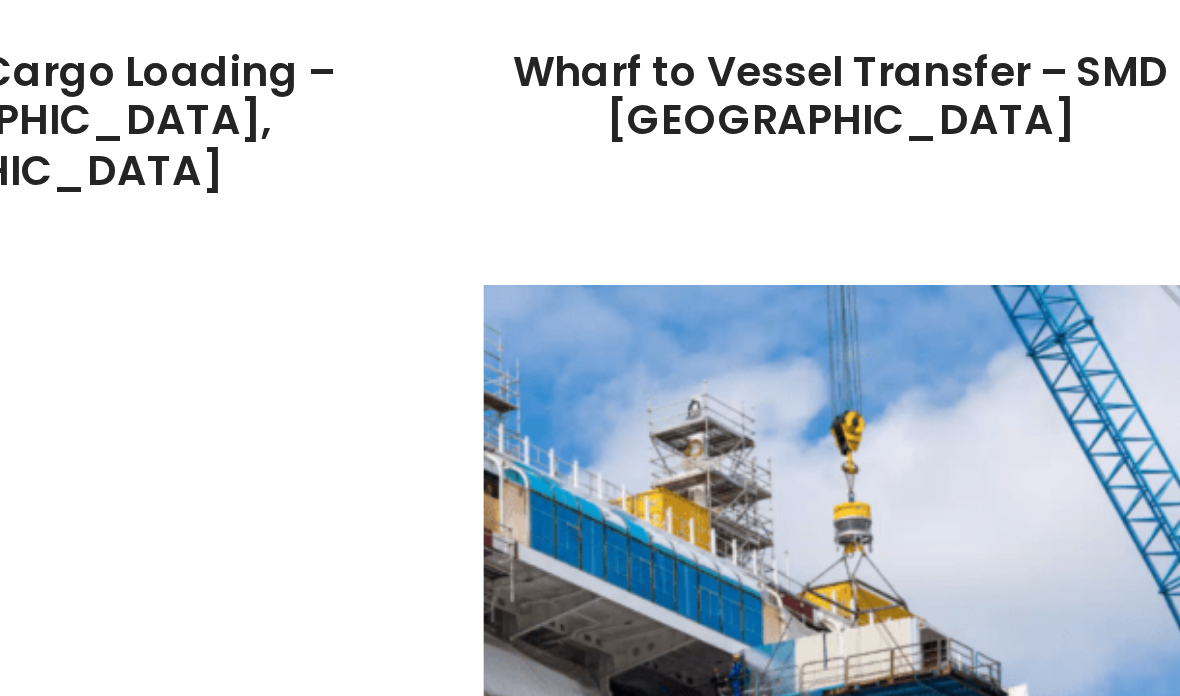 click at bounding box center [619, 481] 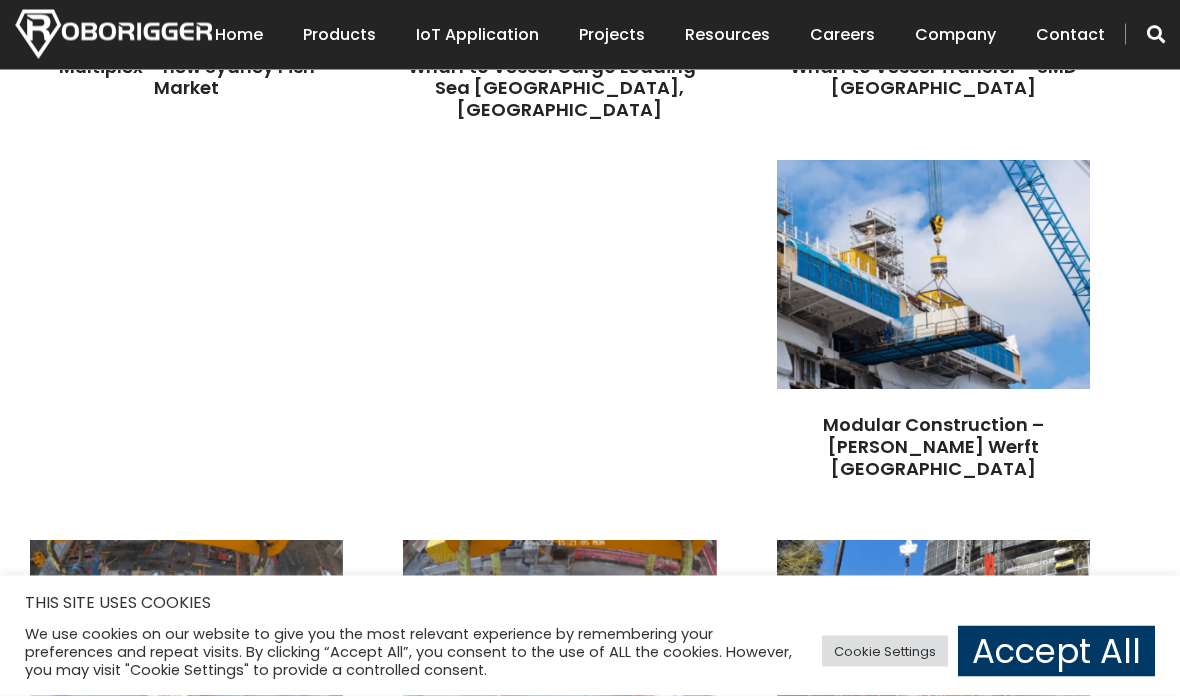scroll, scrollTop: 1306, scrollLeft: 0, axis: vertical 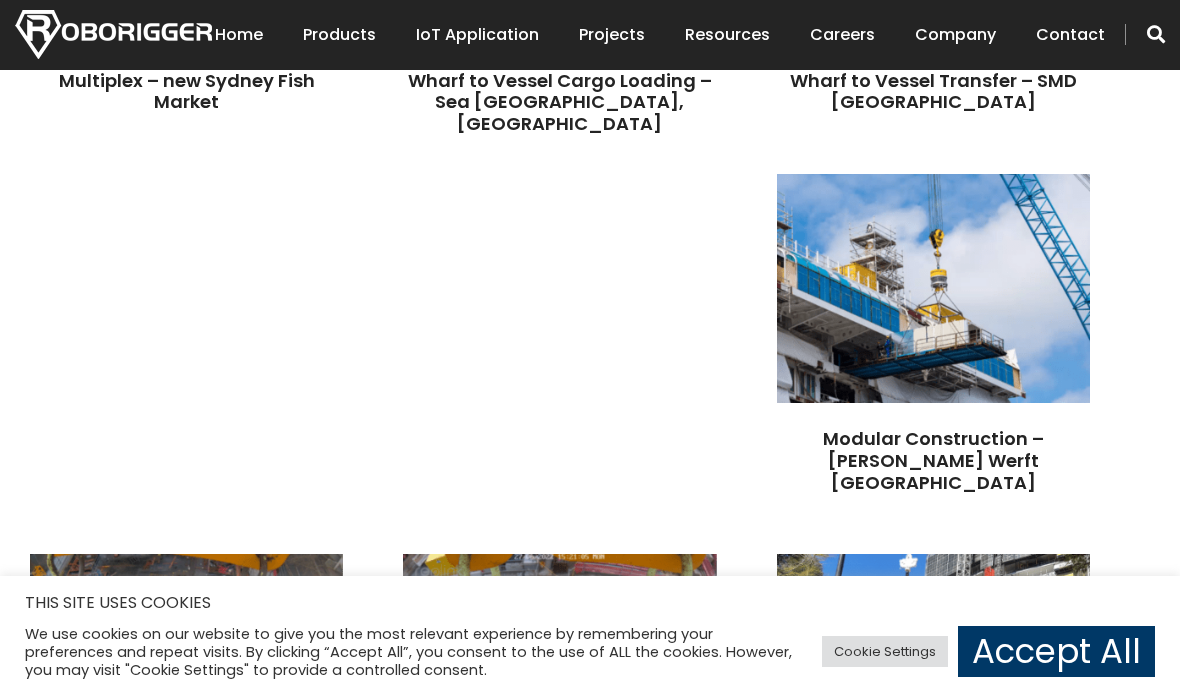 click on "EACOP – Pipehandling, Tanzania     LTE Structures – Major infrastructure projects     Vantage – Data Centre, Malaysia     Multiplex – new Sydney Fish Market     Wharf to Vessel Cargo Loading  –  Sea Swift     Cairns, Australia     Wharf to Vessel Transfer – SMD     The Netherlands     Modular Construction – Meyer Werft Germany     Rail Station Development – Lendlease & Sydney Metro  Australia     NZ City Rail Link – Link Alliance       New Zealand     Building Construction – Multiplex Australia     Mining site operations – Rio Tinto Dampier Autralia     Woodside – Pluto Interconnector     FMG – Solomon Hub     Alec – SeaWorld Abu Dhabi     Building Construction – ALEC Engineering and Contracting   Dubai     Supply Vessel Ranong Port Woodside Thailand     Newmont – Tanami     Hutchies – The Star Gold Coast     Multiplex – WA Museum Redevelopment     Built – Parramatta Square     ISO Ltd – Tauranga Port     Laing O’Rourke – Central Station" at bounding box center (590, 1737) 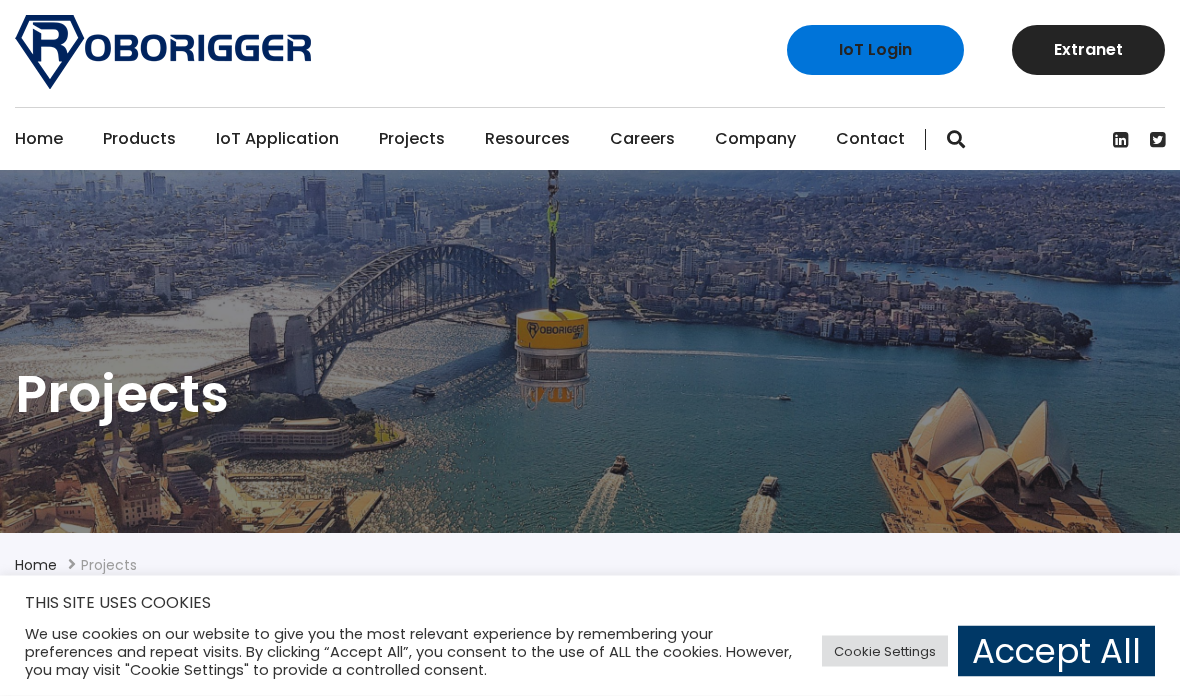 scroll, scrollTop: 0, scrollLeft: 0, axis: both 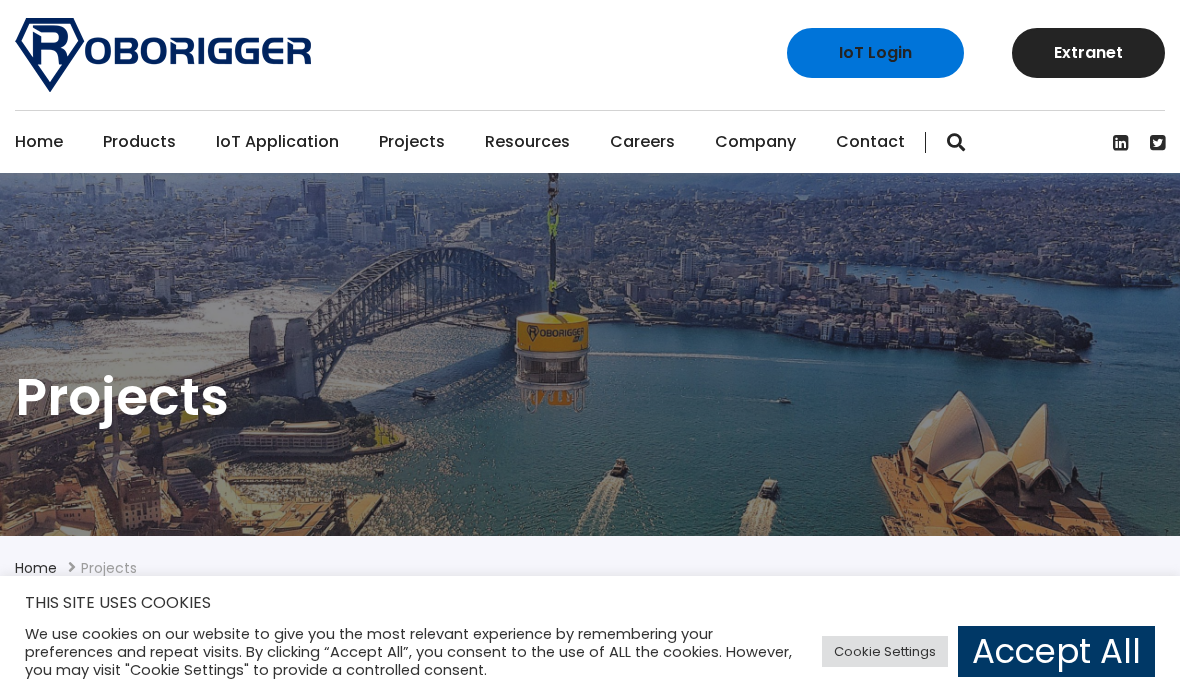 click on "Home" at bounding box center (39, 142) 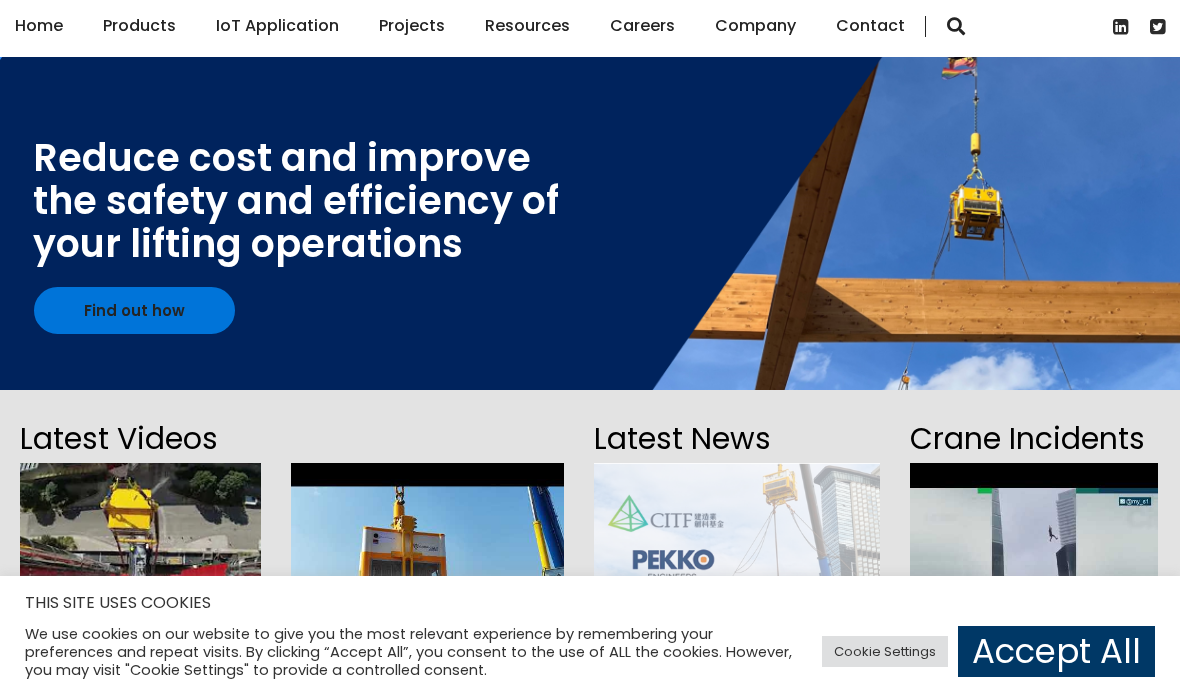 scroll, scrollTop: 0, scrollLeft: 0, axis: both 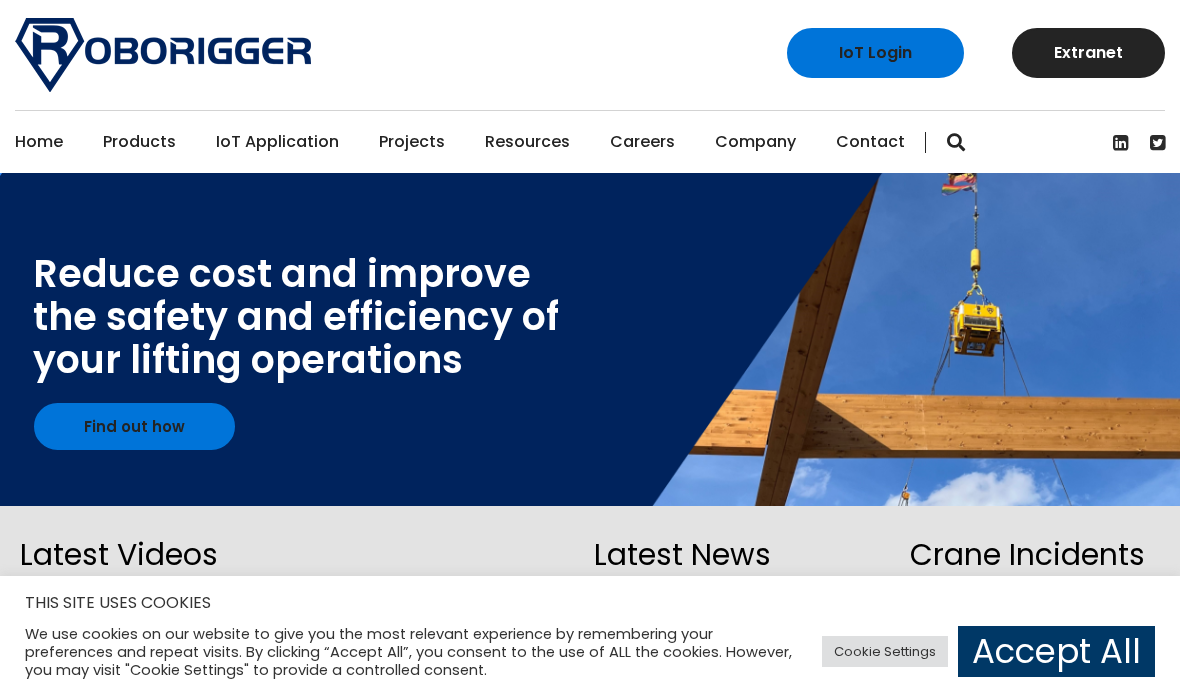 click on "Contact" at bounding box center [870, 142] 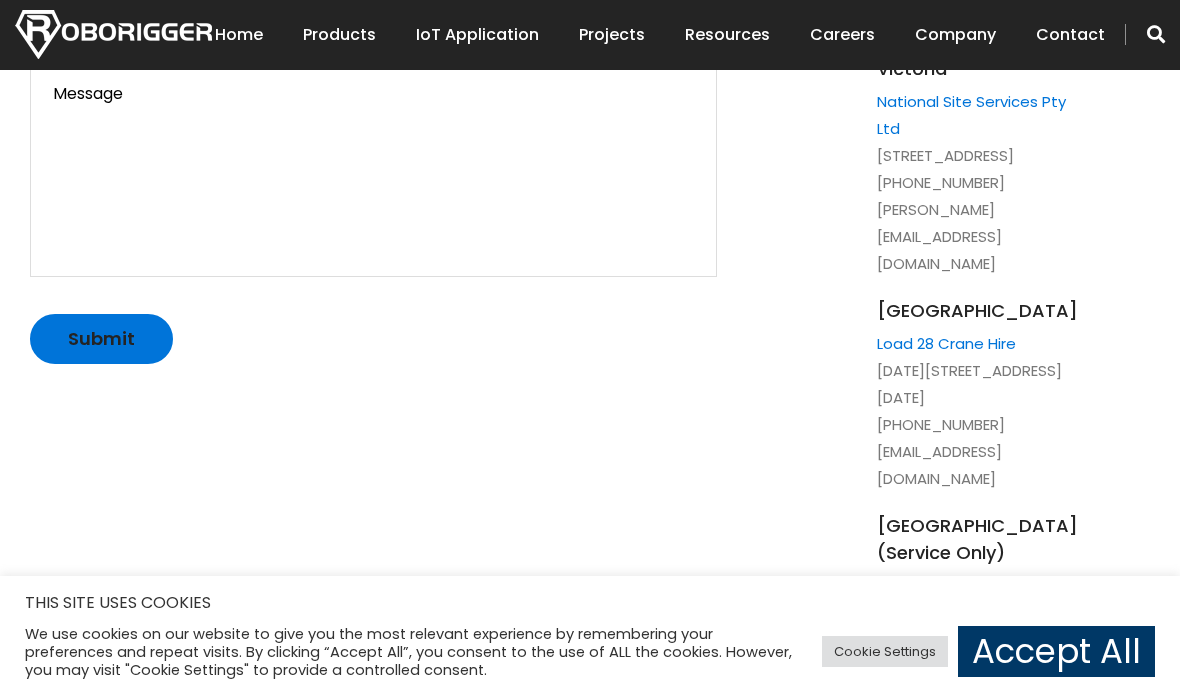 scroll, scrollTop: 1560, scrollLeft: 0, axis: vertical 